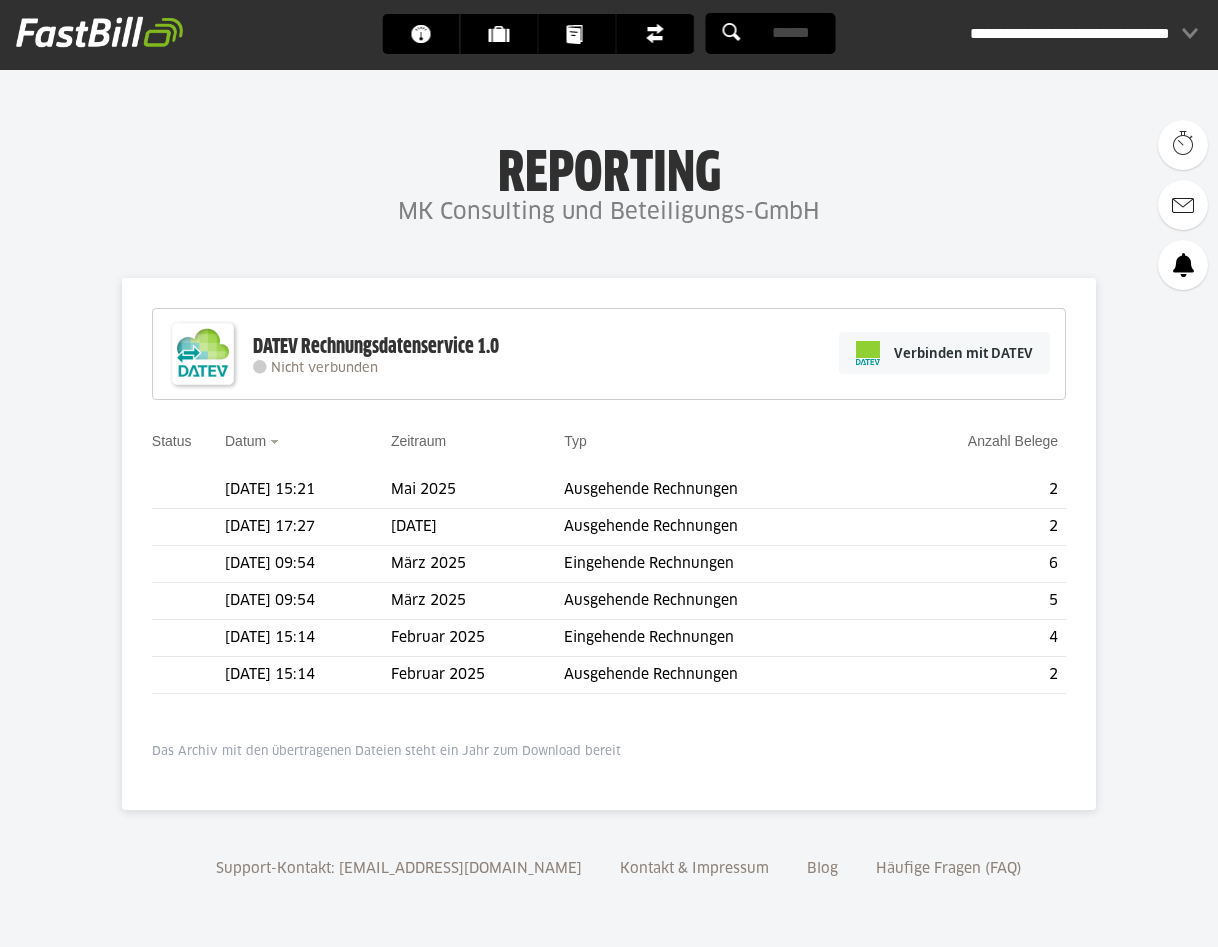 scroll, scrollTop: 0, scrollLeft: 0, axis: both 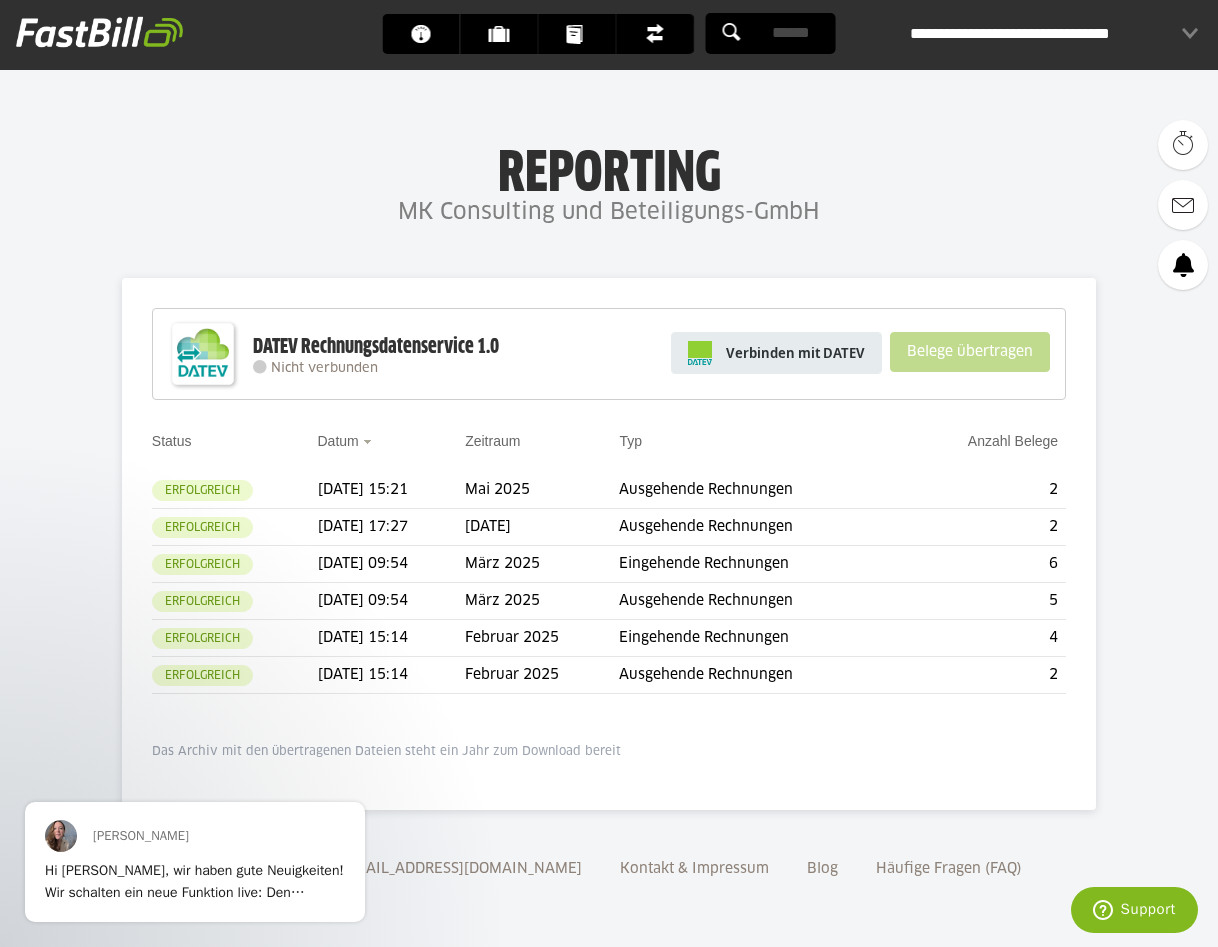 click on "Verbinden mit DATEV" at bounding box center (795, 353) 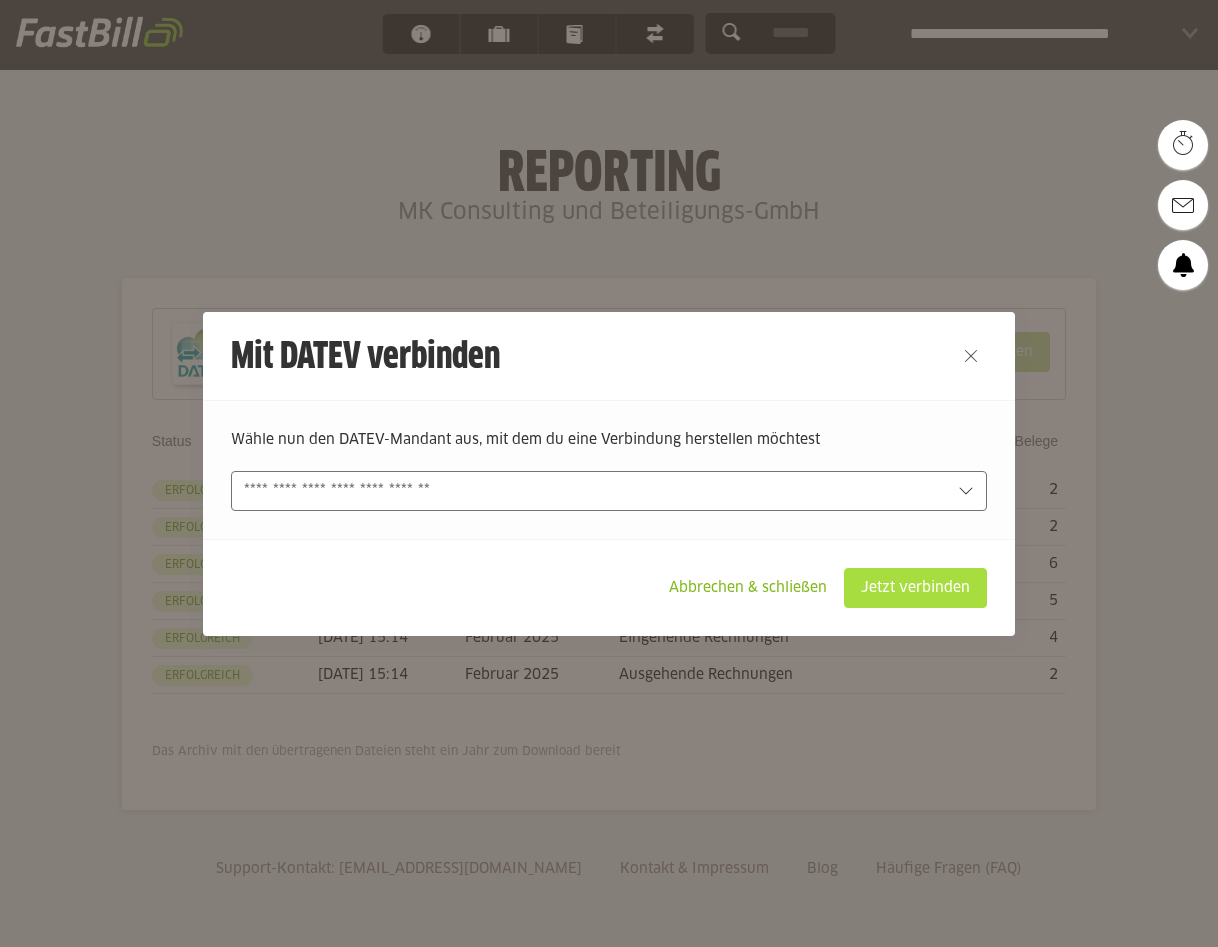 scroll, scrollTop: 0, scrollLeft: 0, axis: both 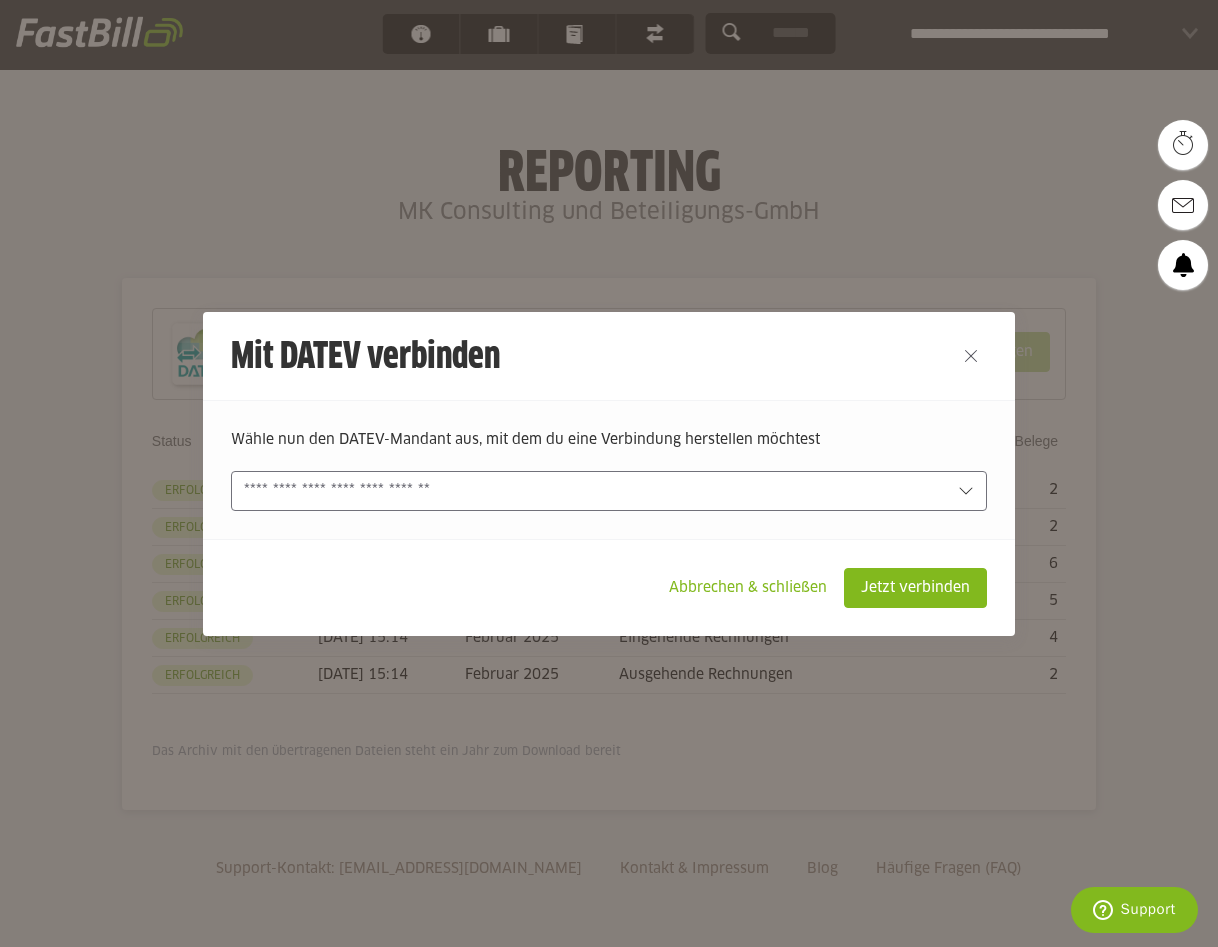 click 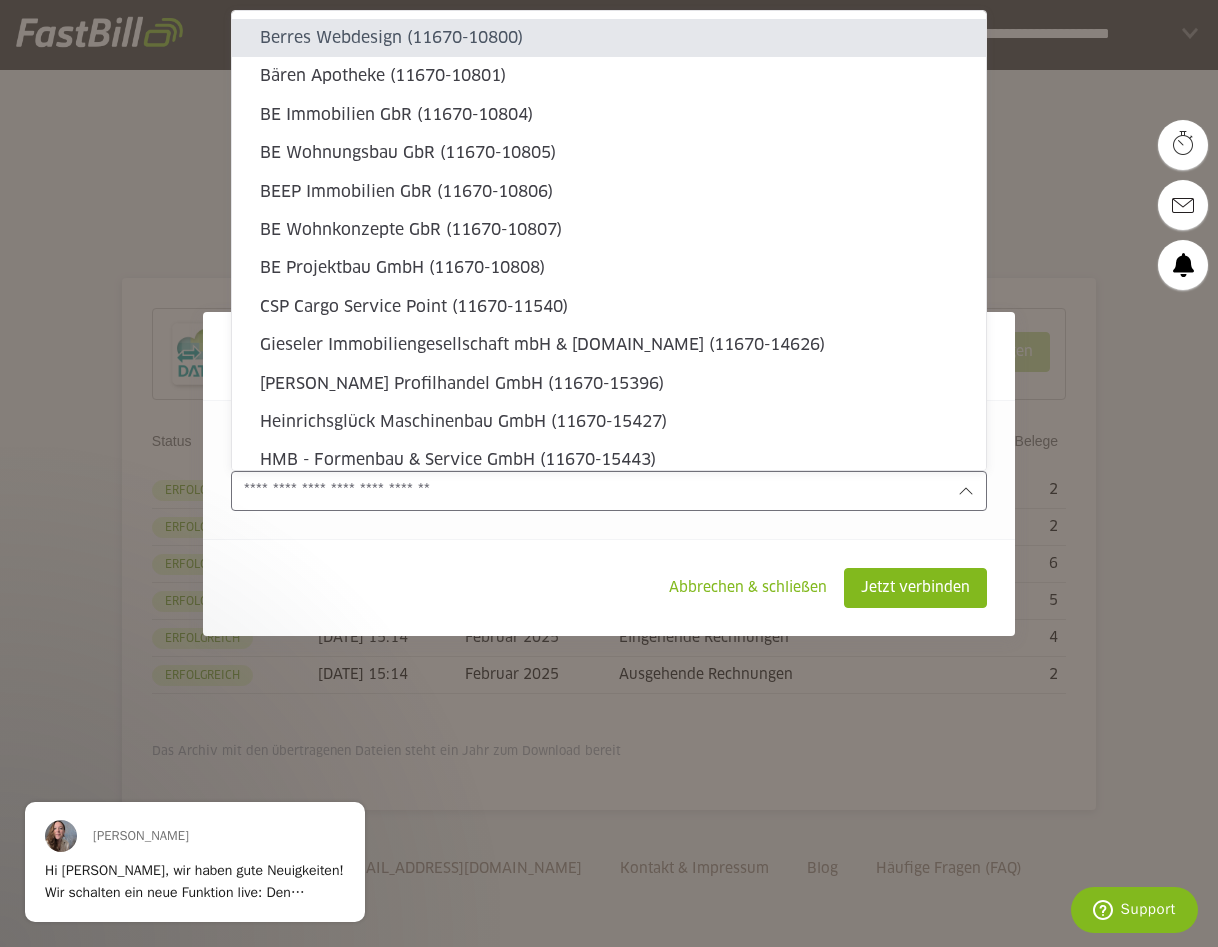 scroll, scrollTop: 0, scrollLeft: 0, axis: both 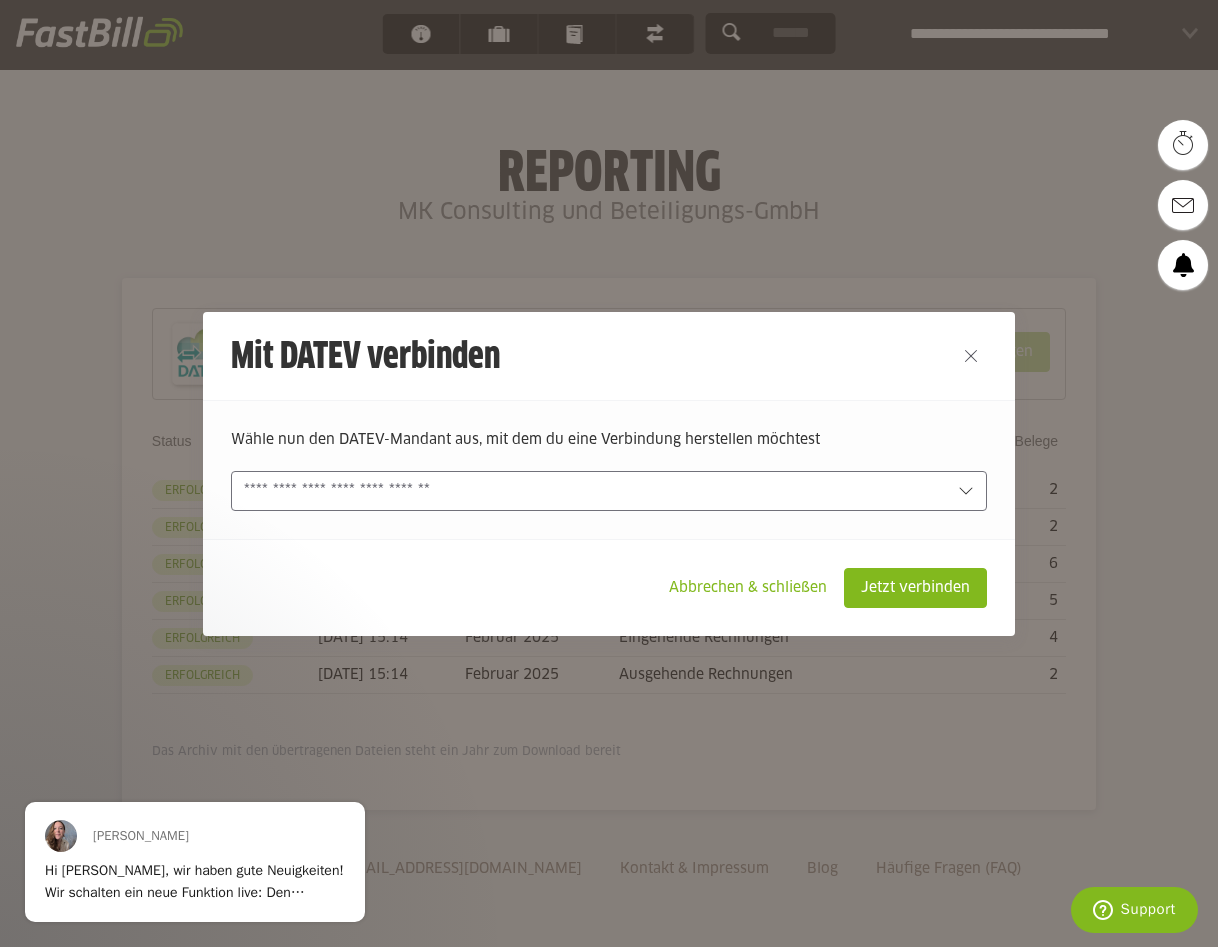click at bounding box center (595, 491) 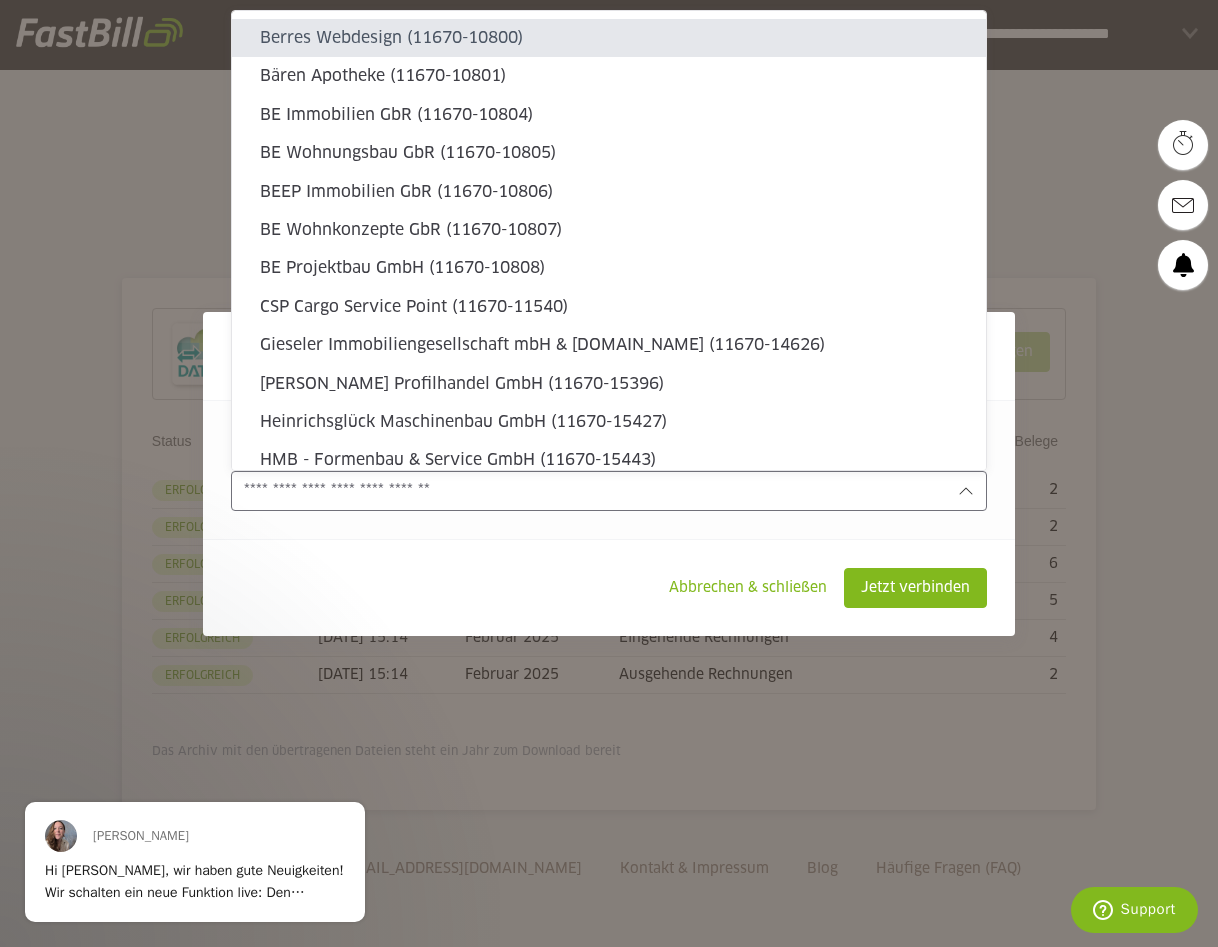 type on "11670-10800" 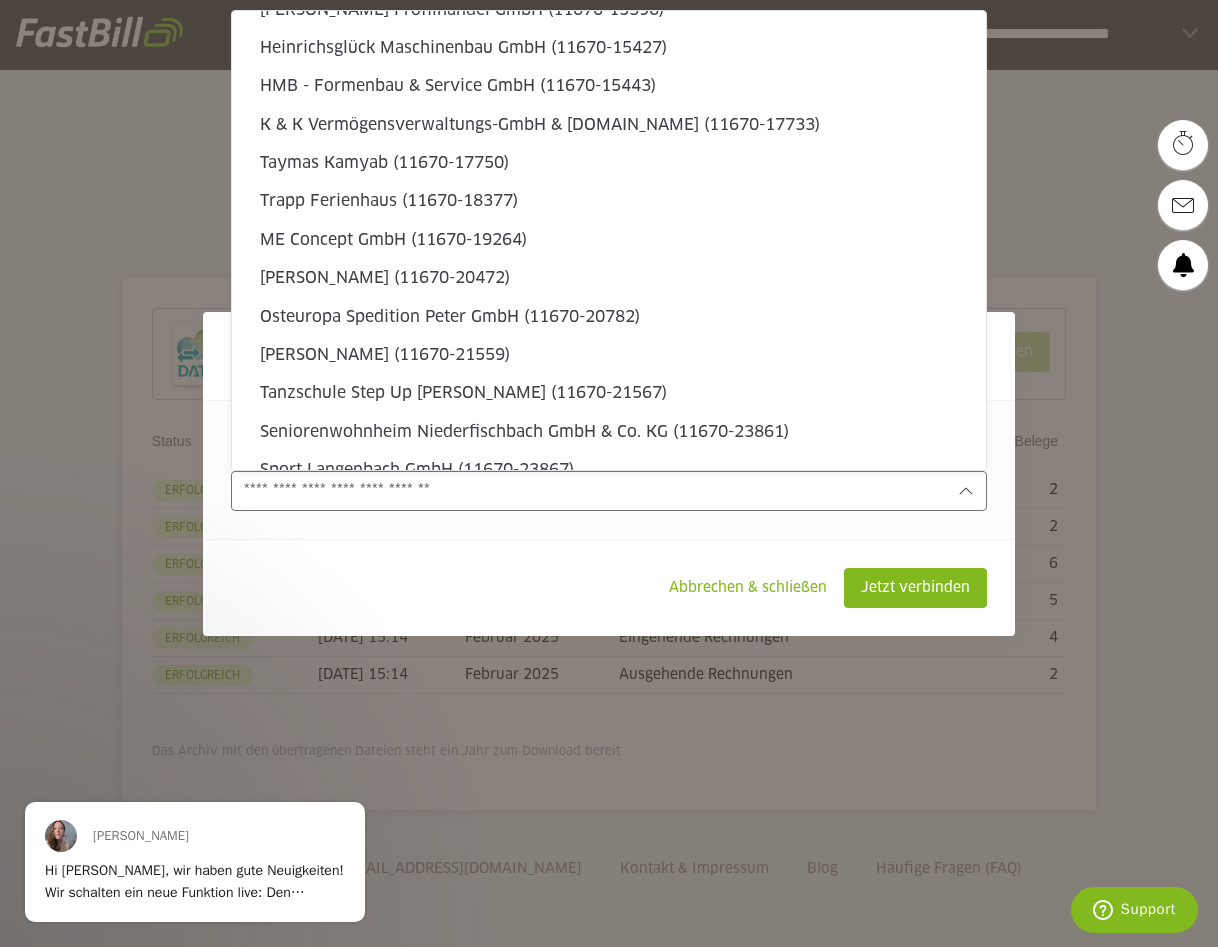 type on "27590-44210" 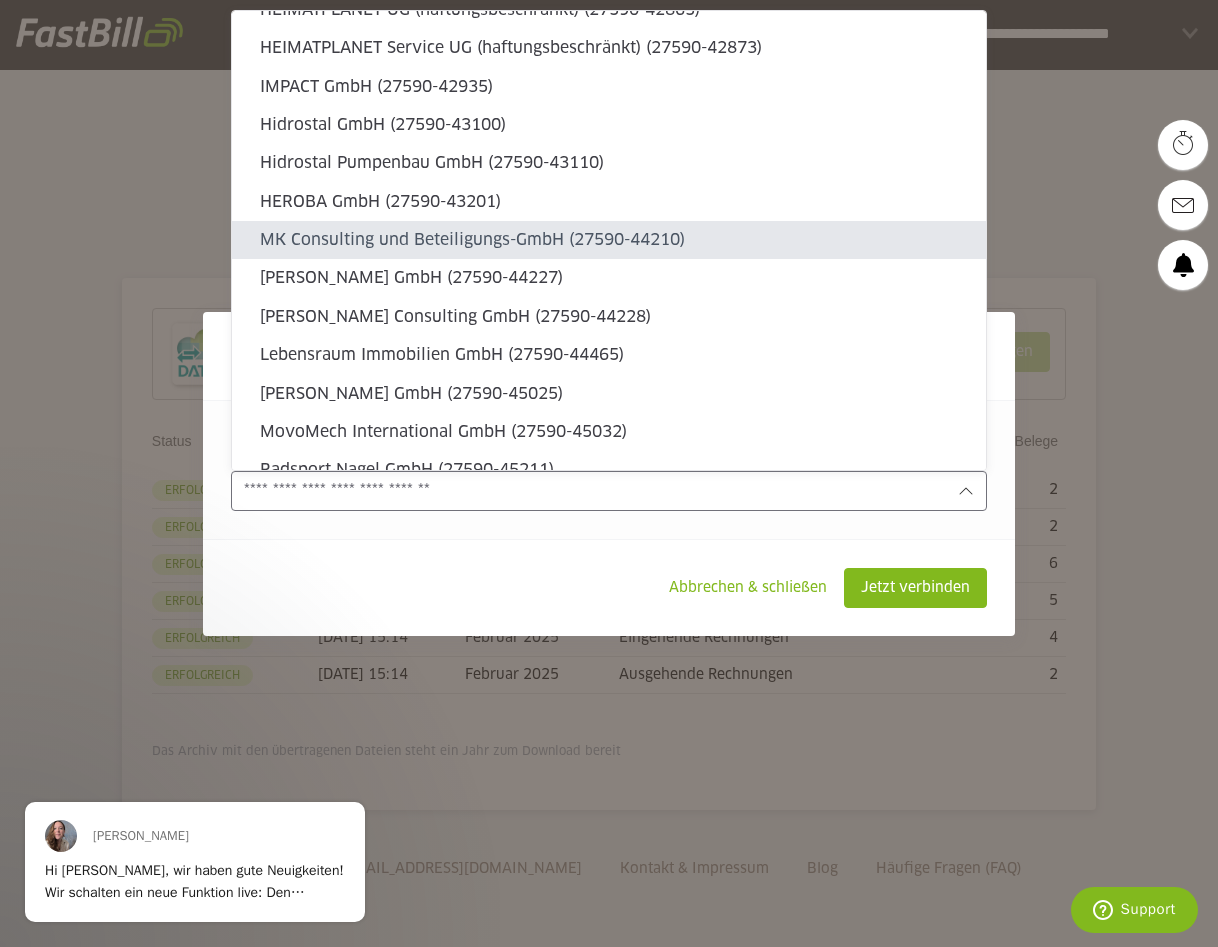 click on "MK Consulting und Beteiligungs-GmbH (27590-44210)" at bounding box center [615, 240] 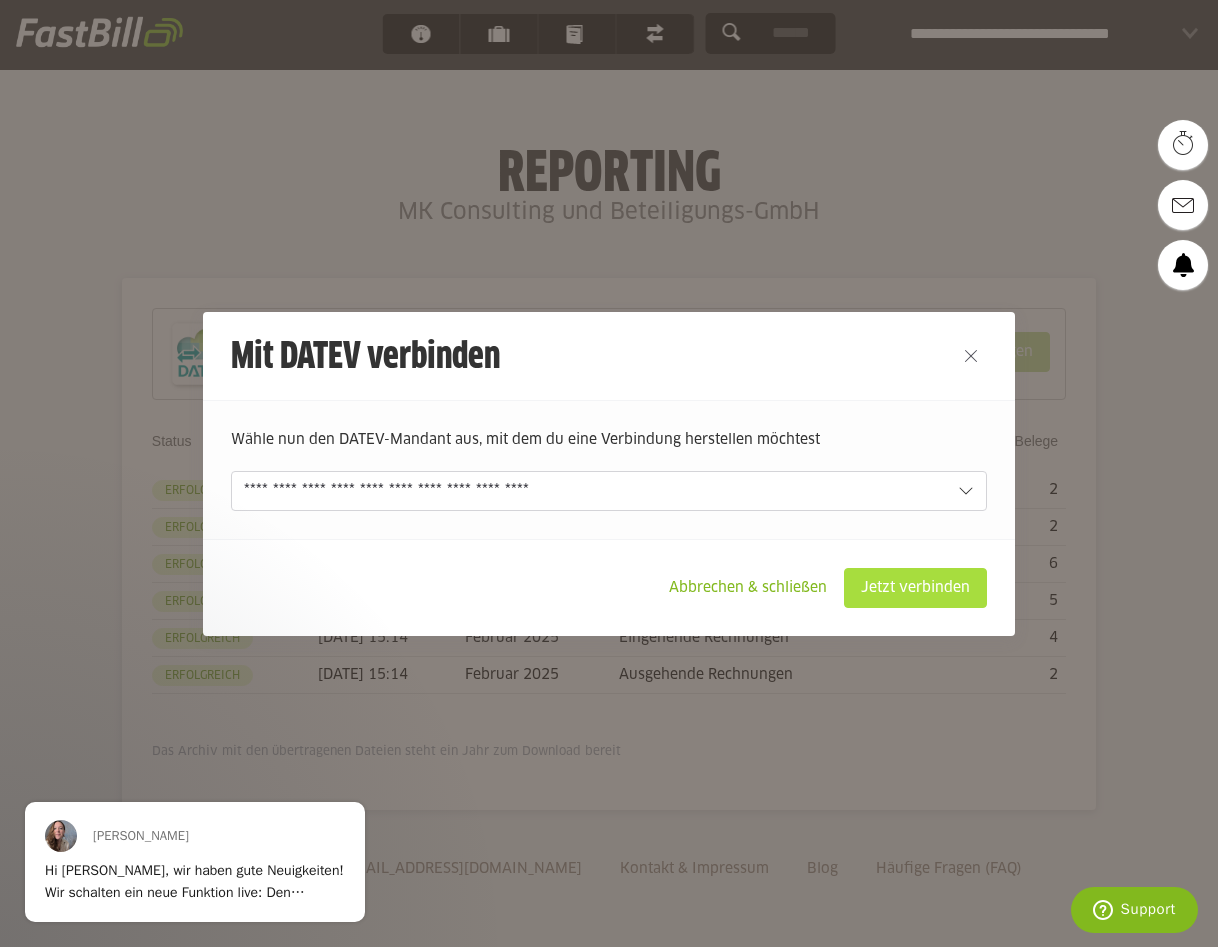 click on "Jetzt verbinden" at bounding box center [915, 588] 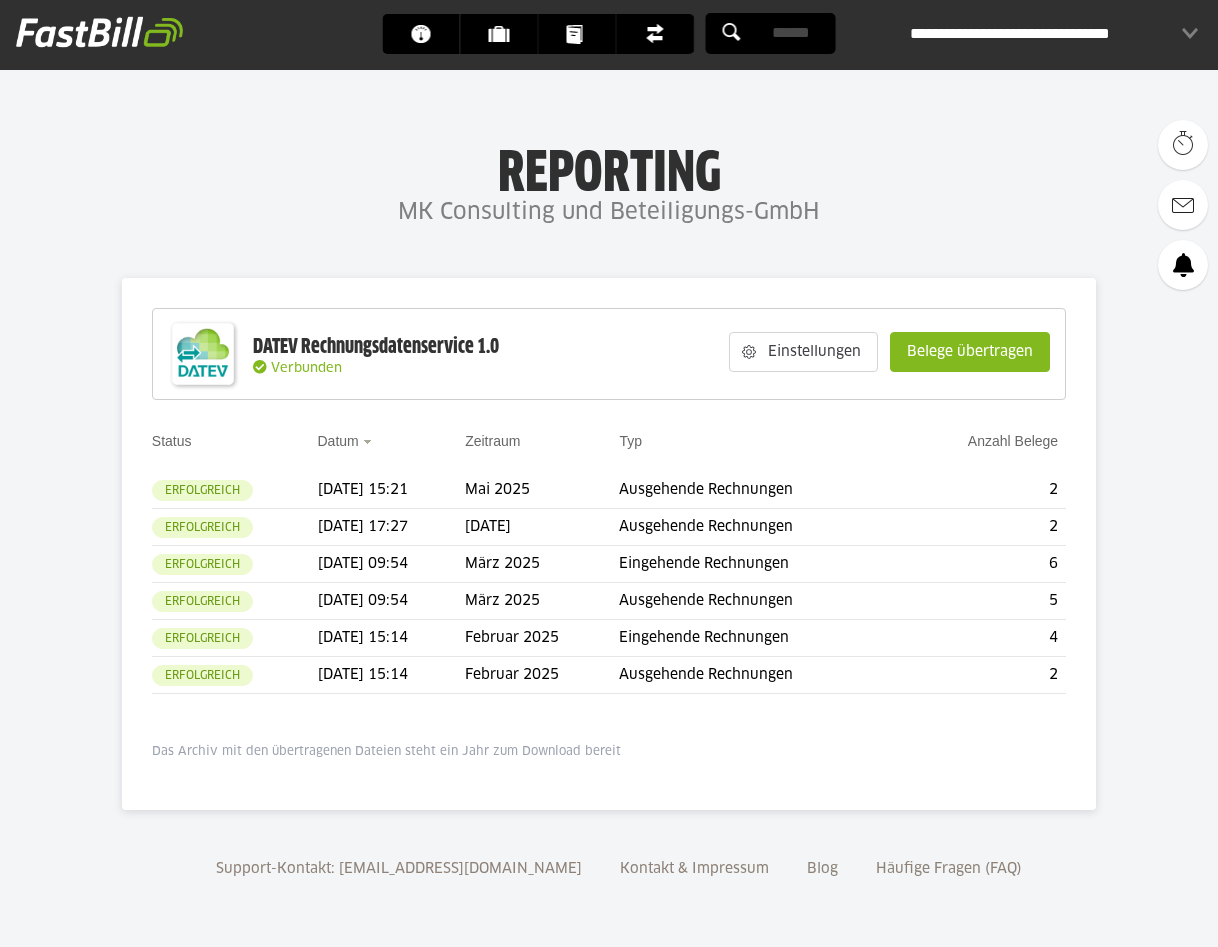 scroll, scrollTop: 0, scrollLeft: 0, axis: both 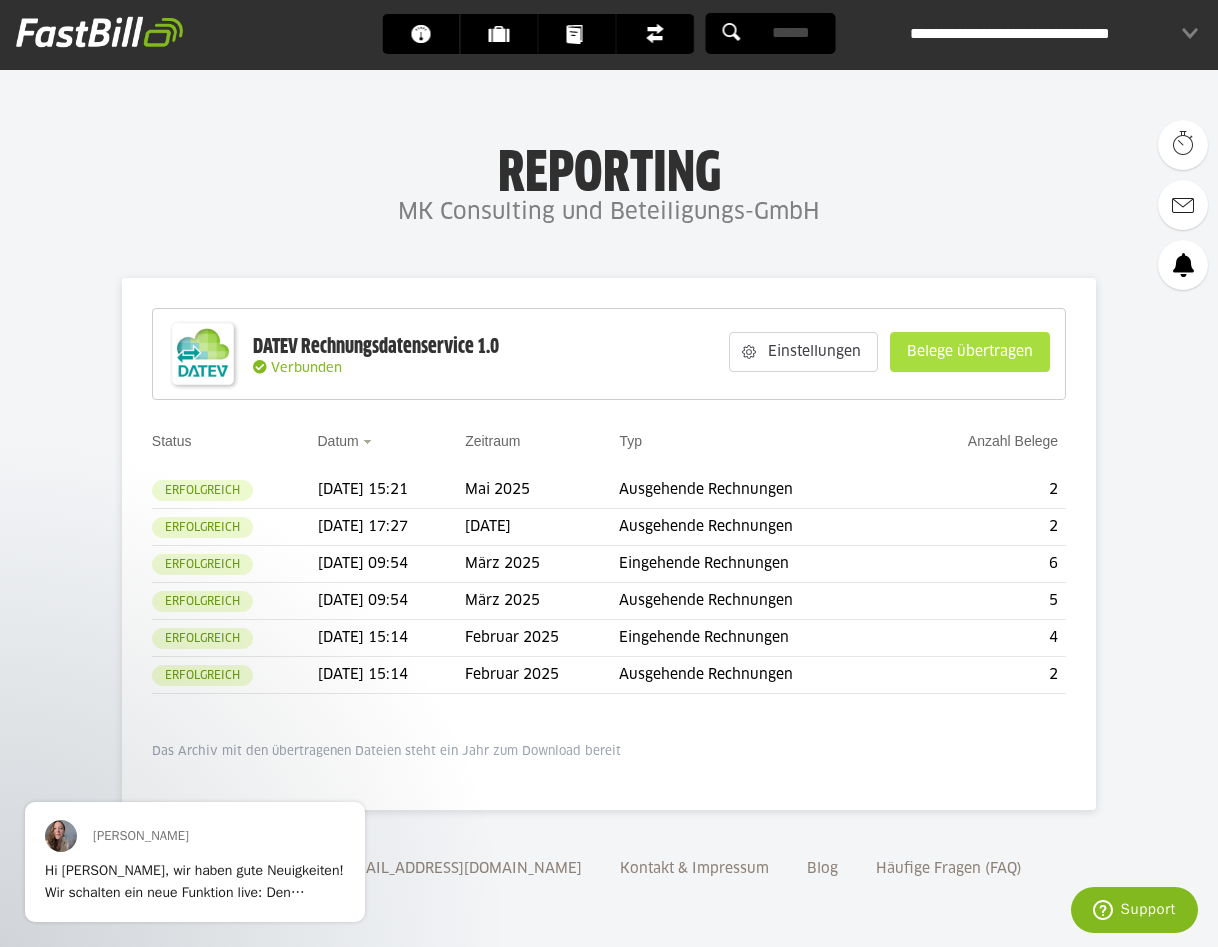 click on "Belege übertragen" at bounding box center [970, 352] 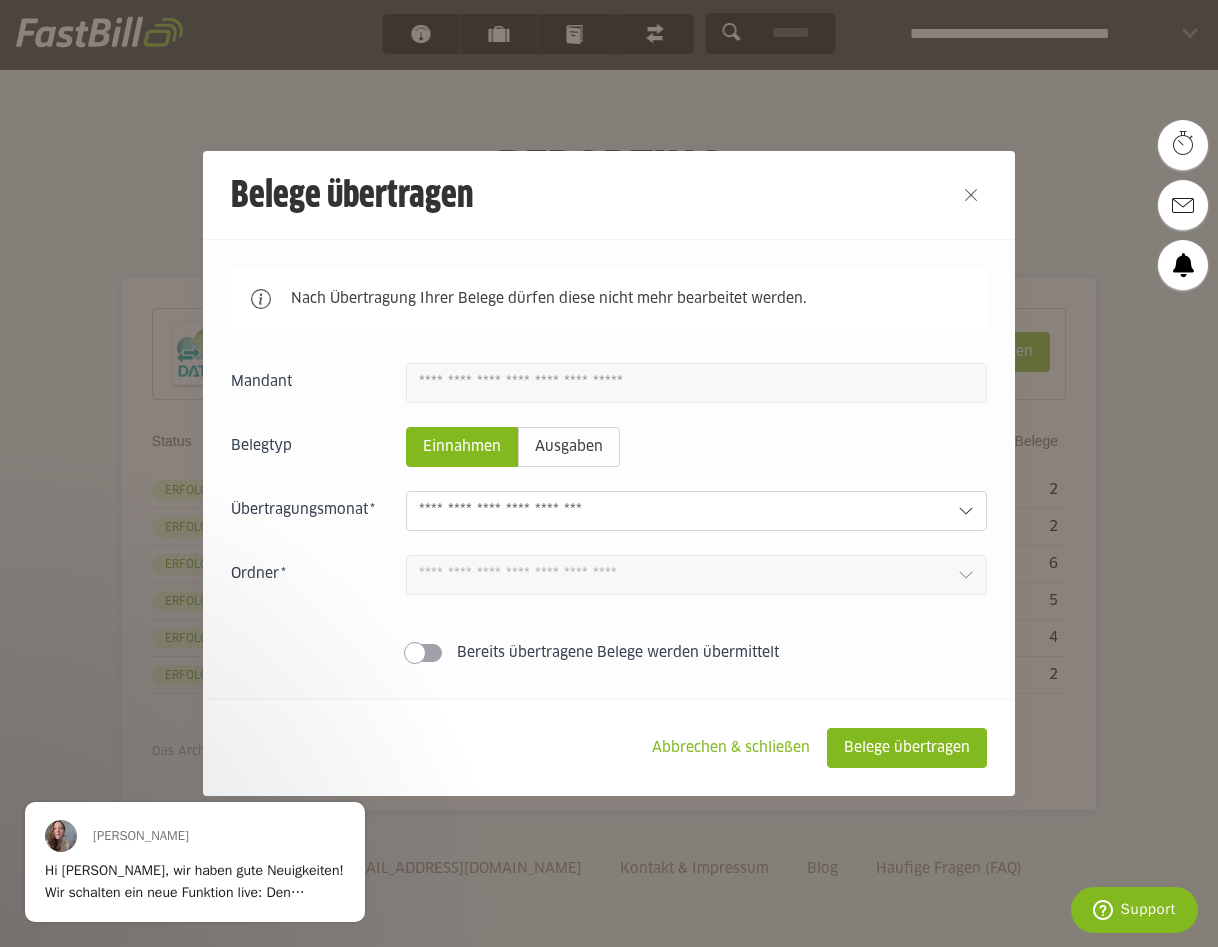 click 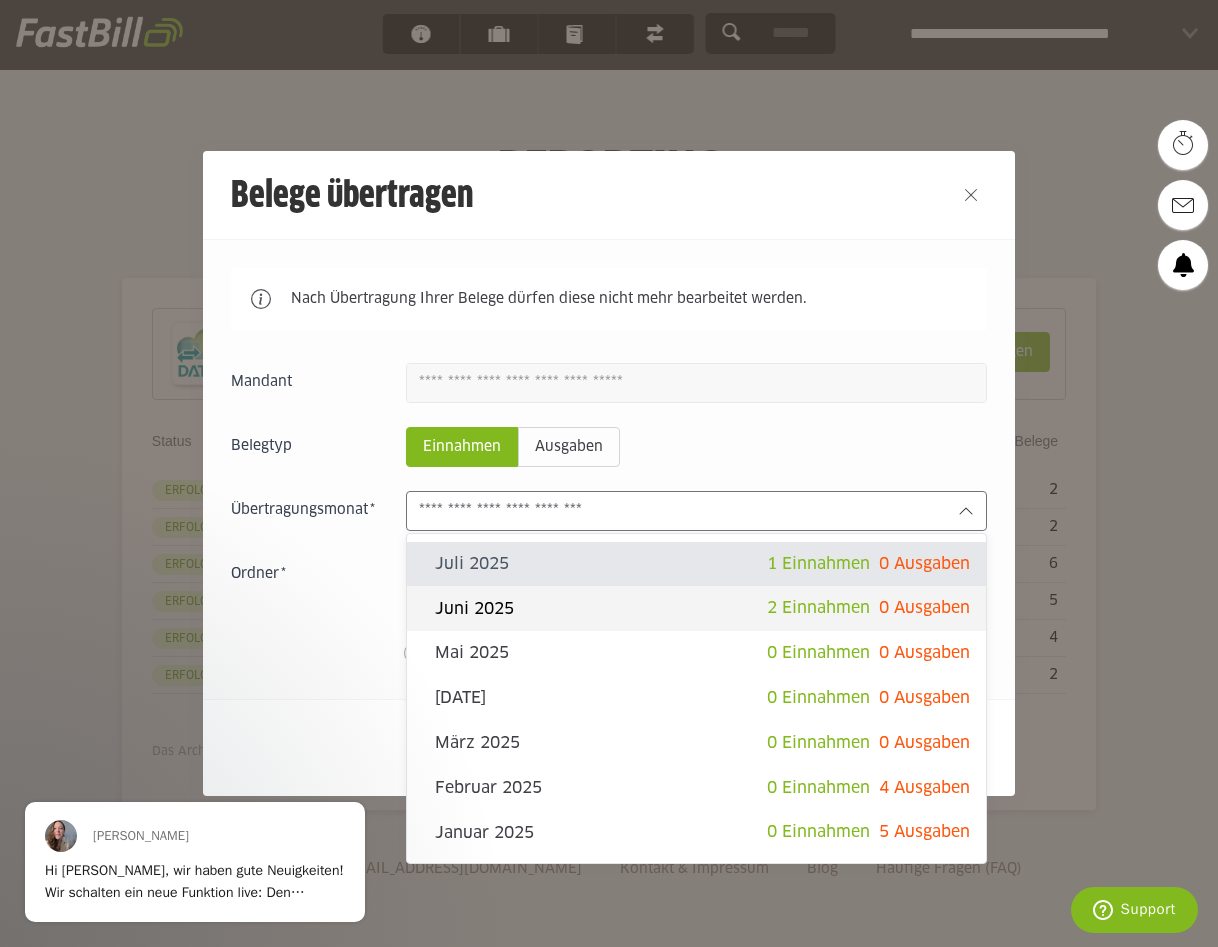 click on "Juni 2025" 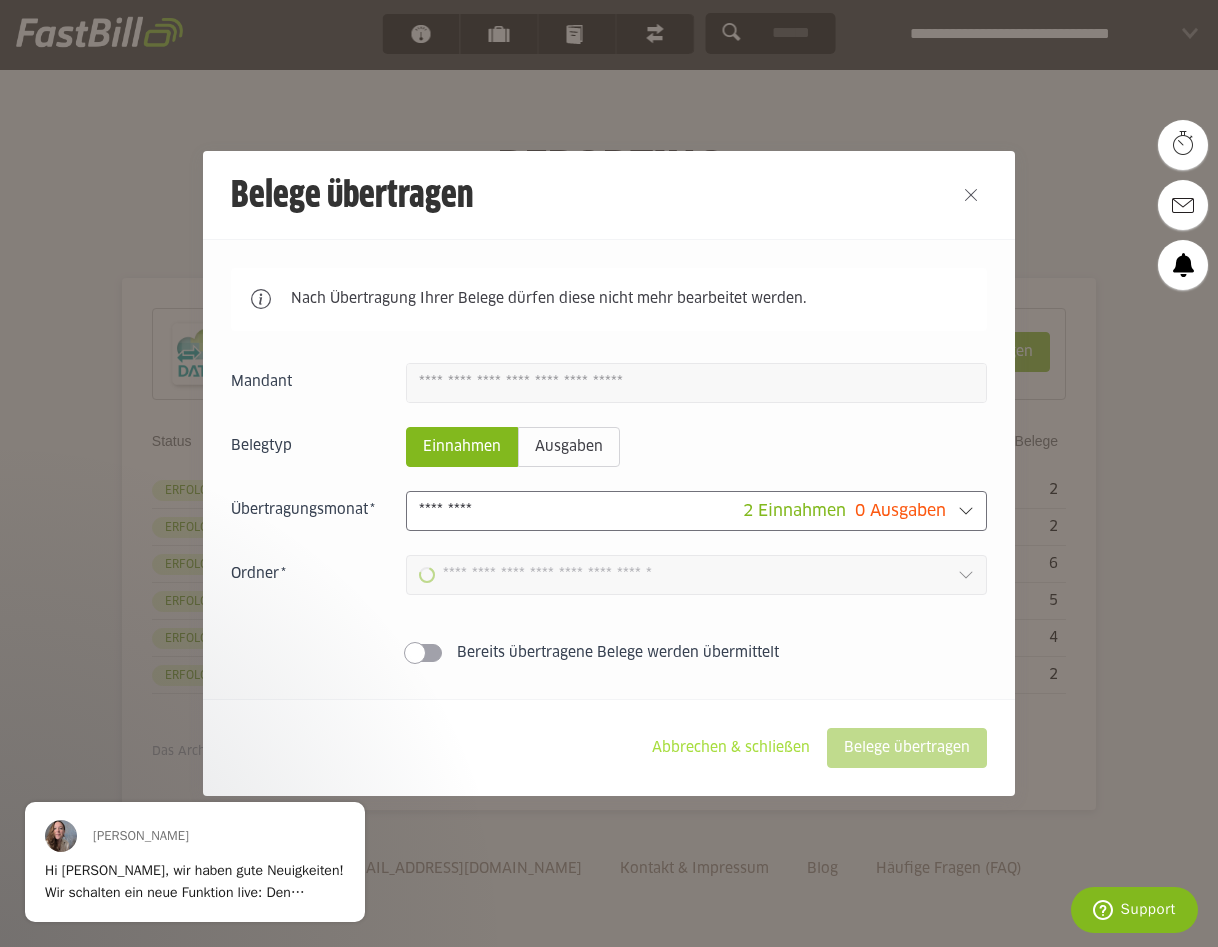 type on "**********" 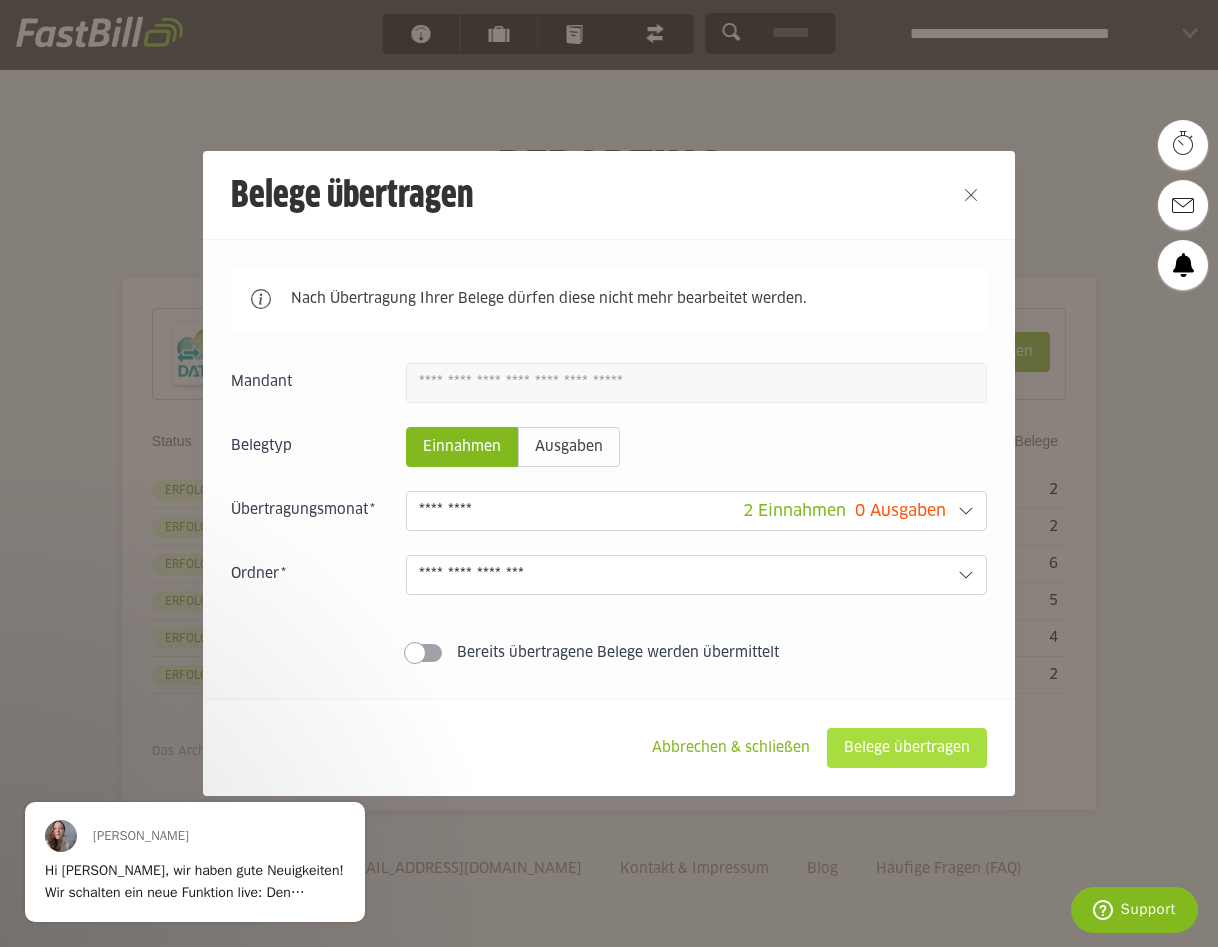click on "Belege übertragen" at bounding box center [907, 748] 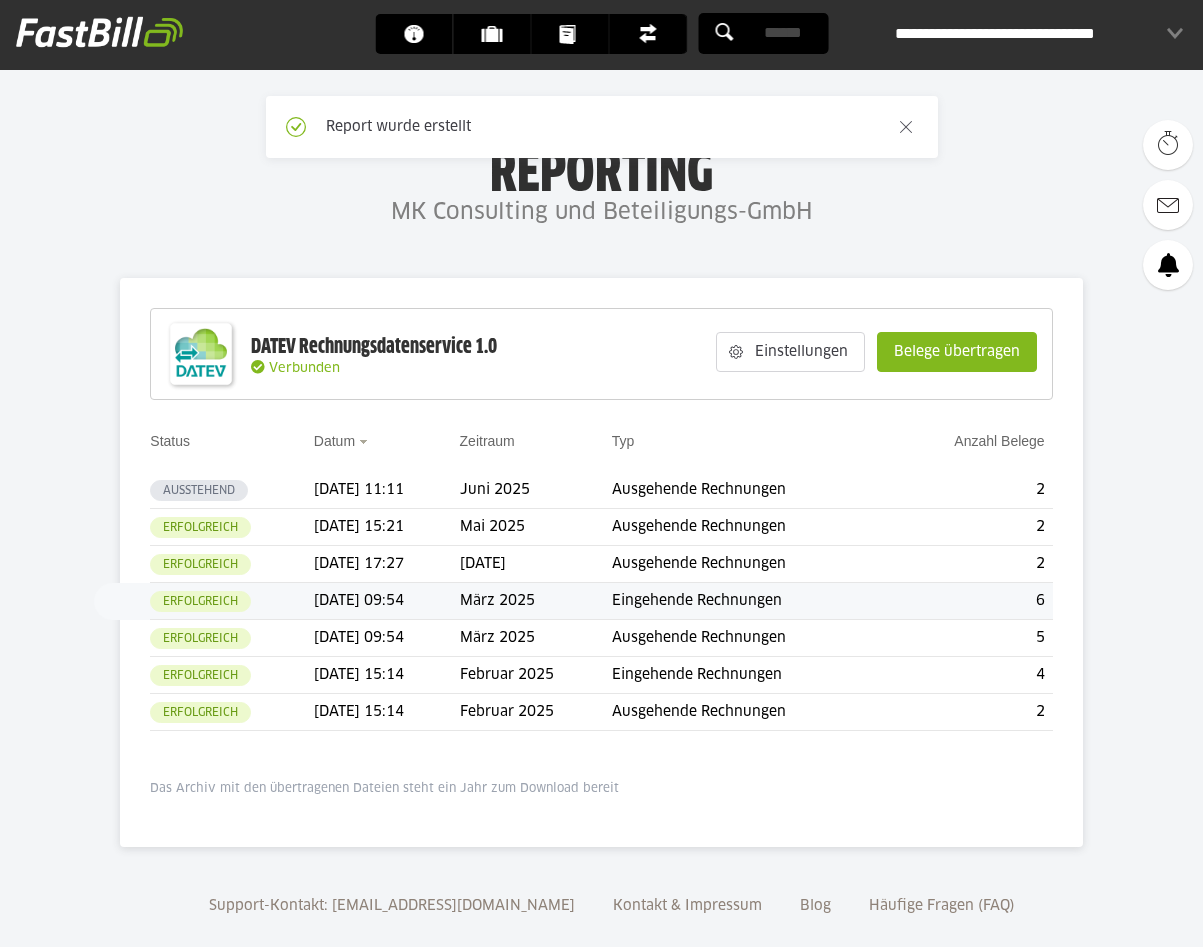 scroll, scrollTop: 0, scrollLeft: 0, axis: both 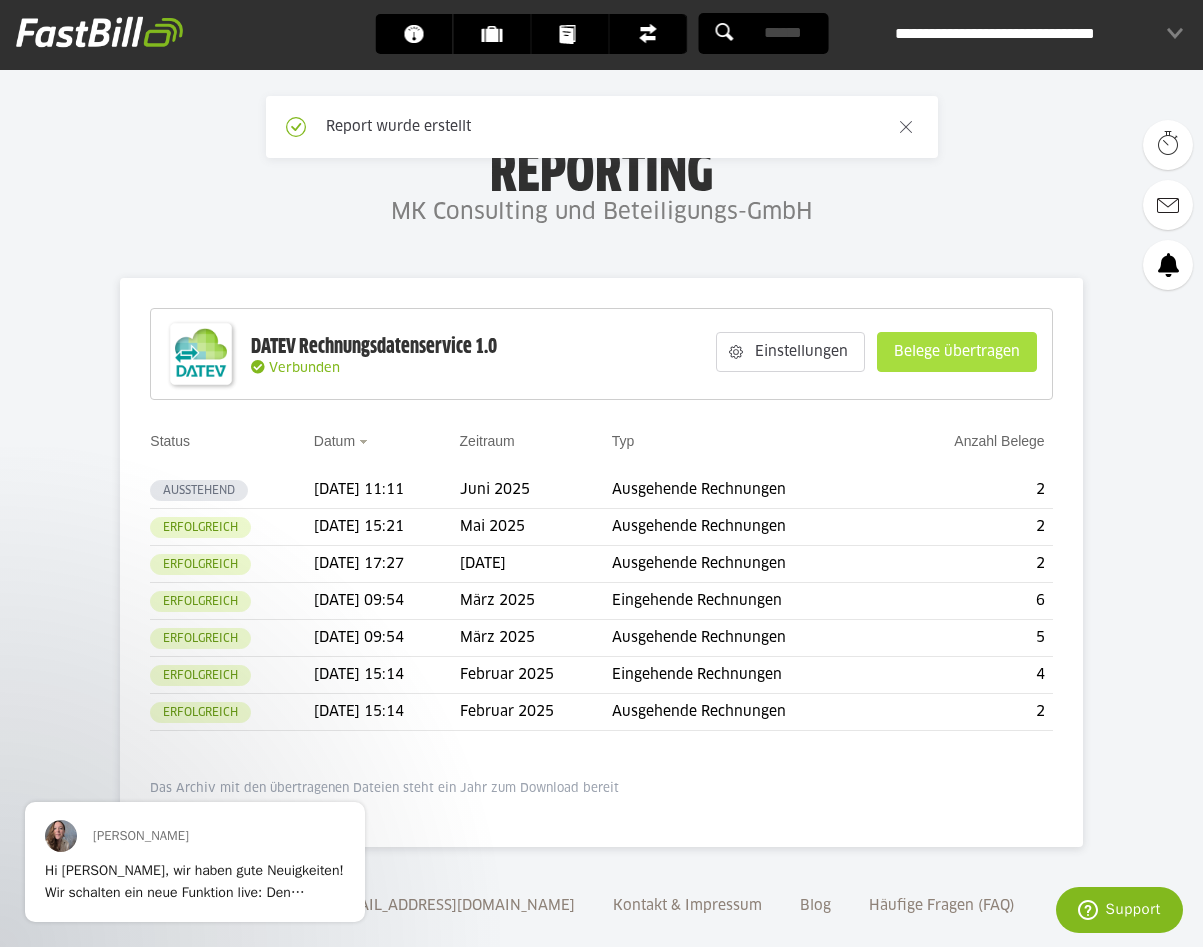 click on "Belege übertragen" at bounding box center (957, 352) 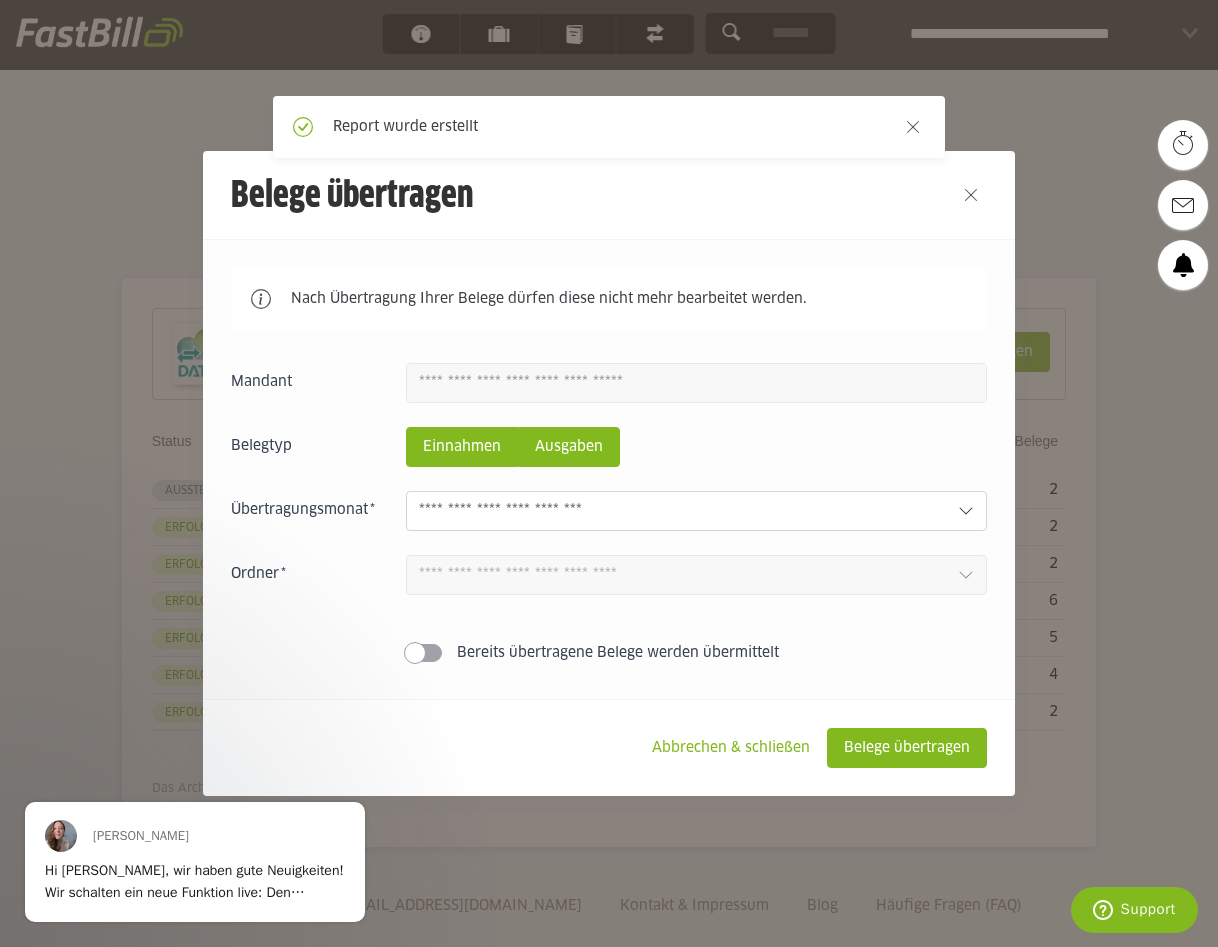 click on "Ausgaben" 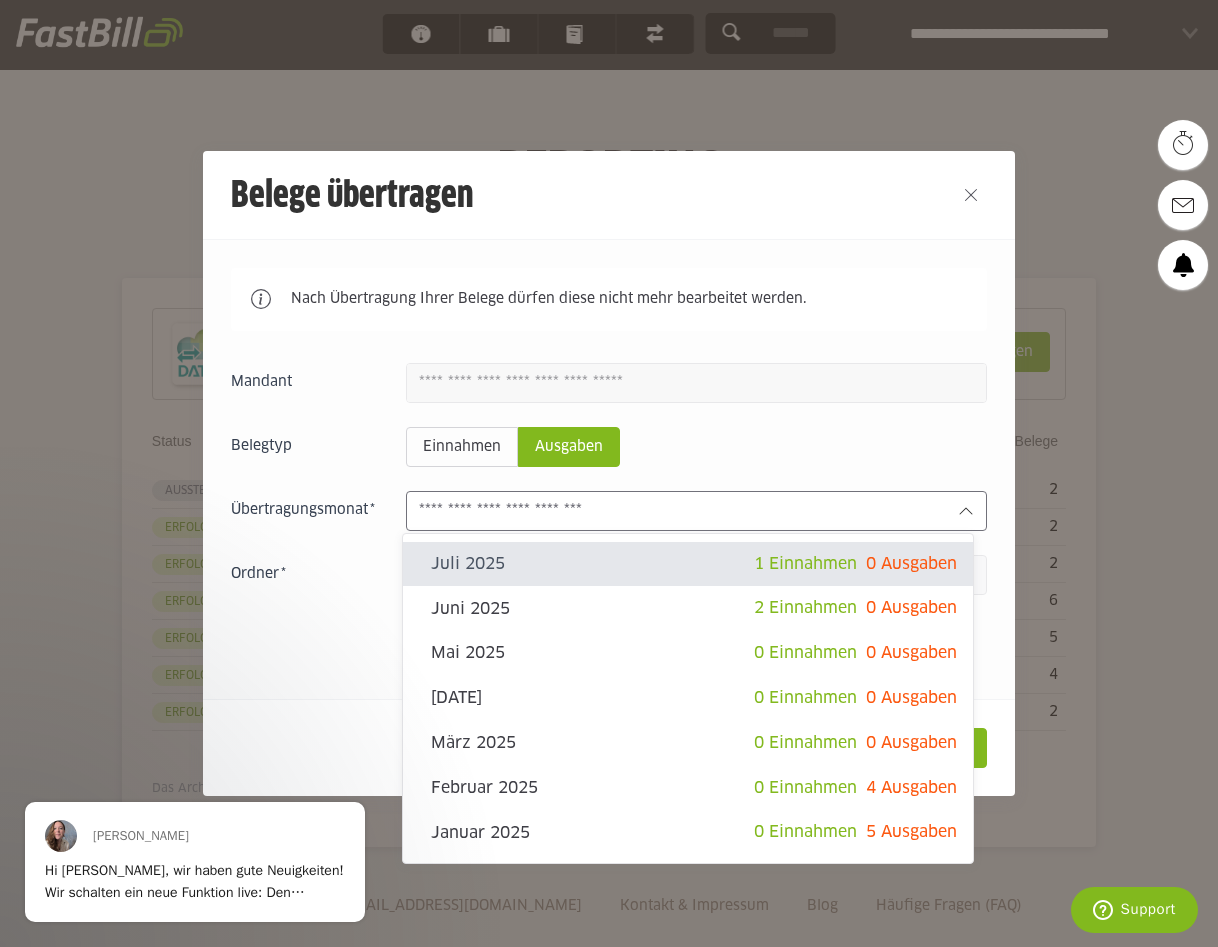 click 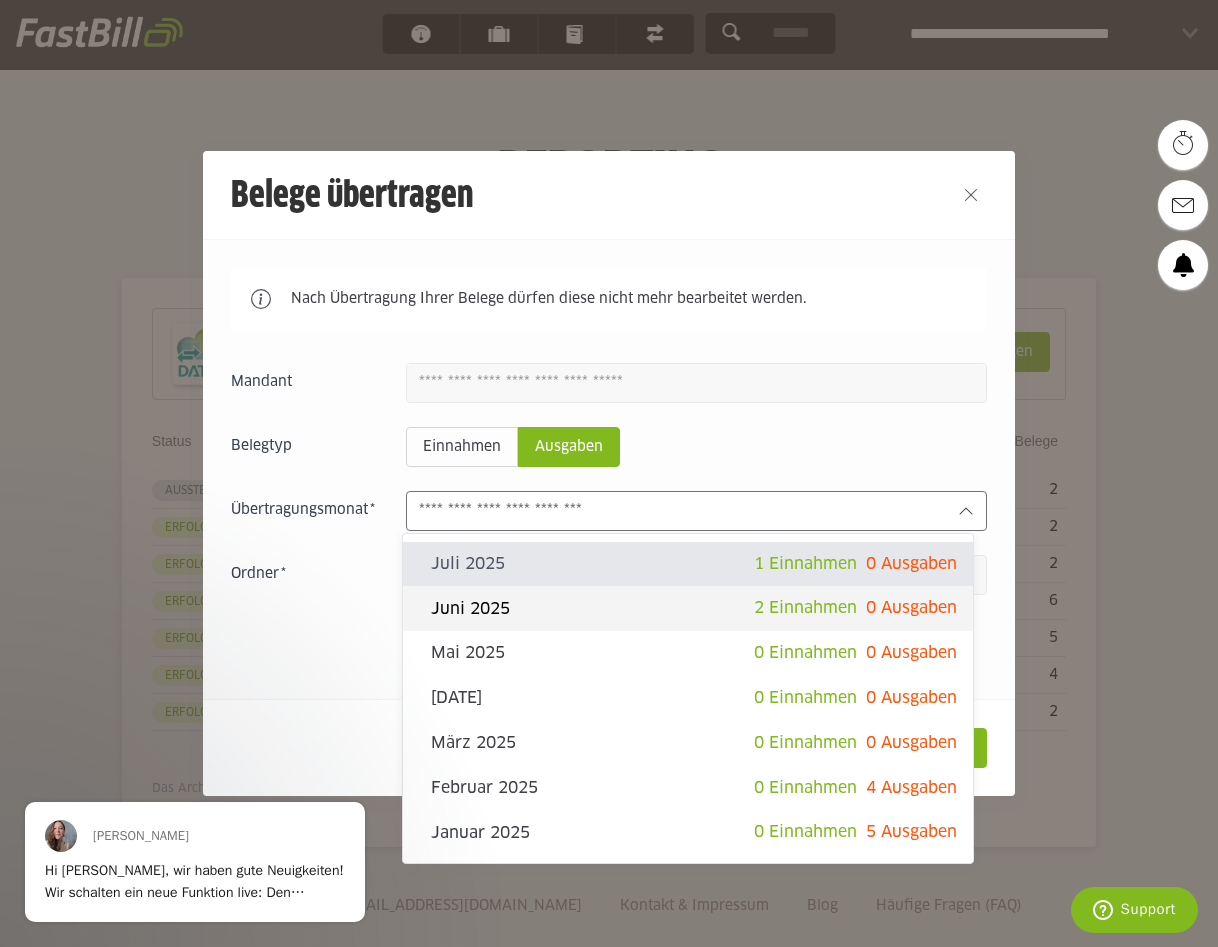 click on "Juni 2025" 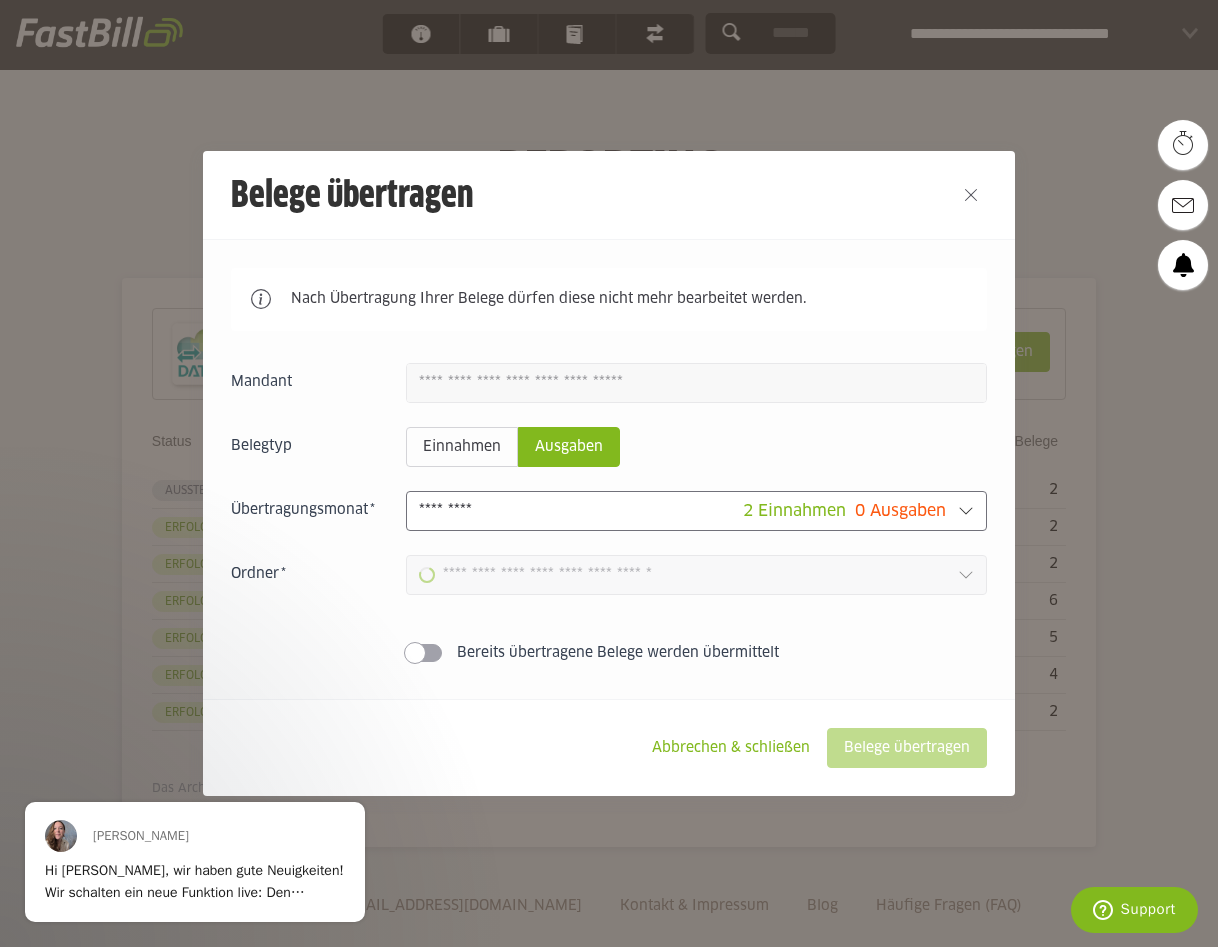 type on "**********" 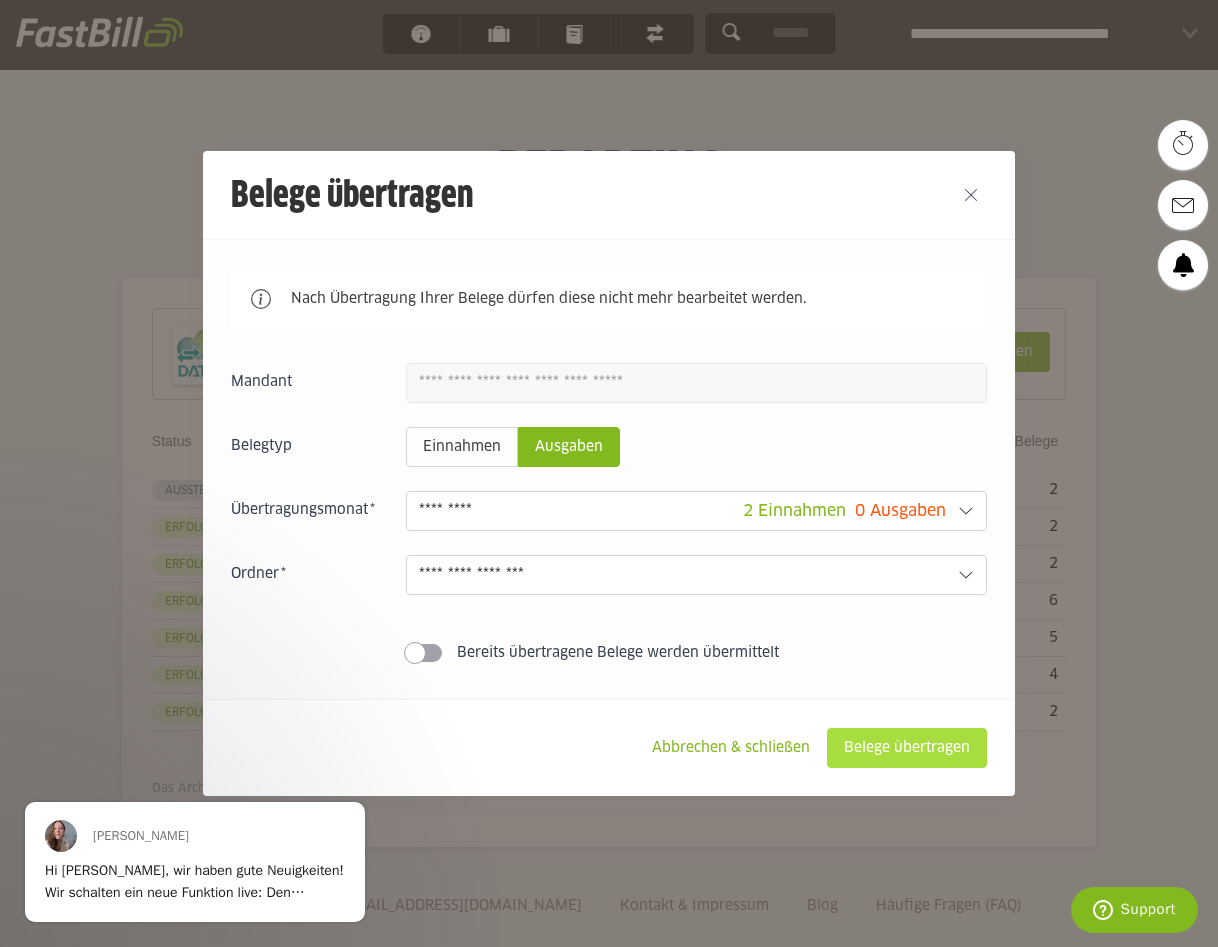 click on "Belege übertragen" at bounding box center [907, 748] 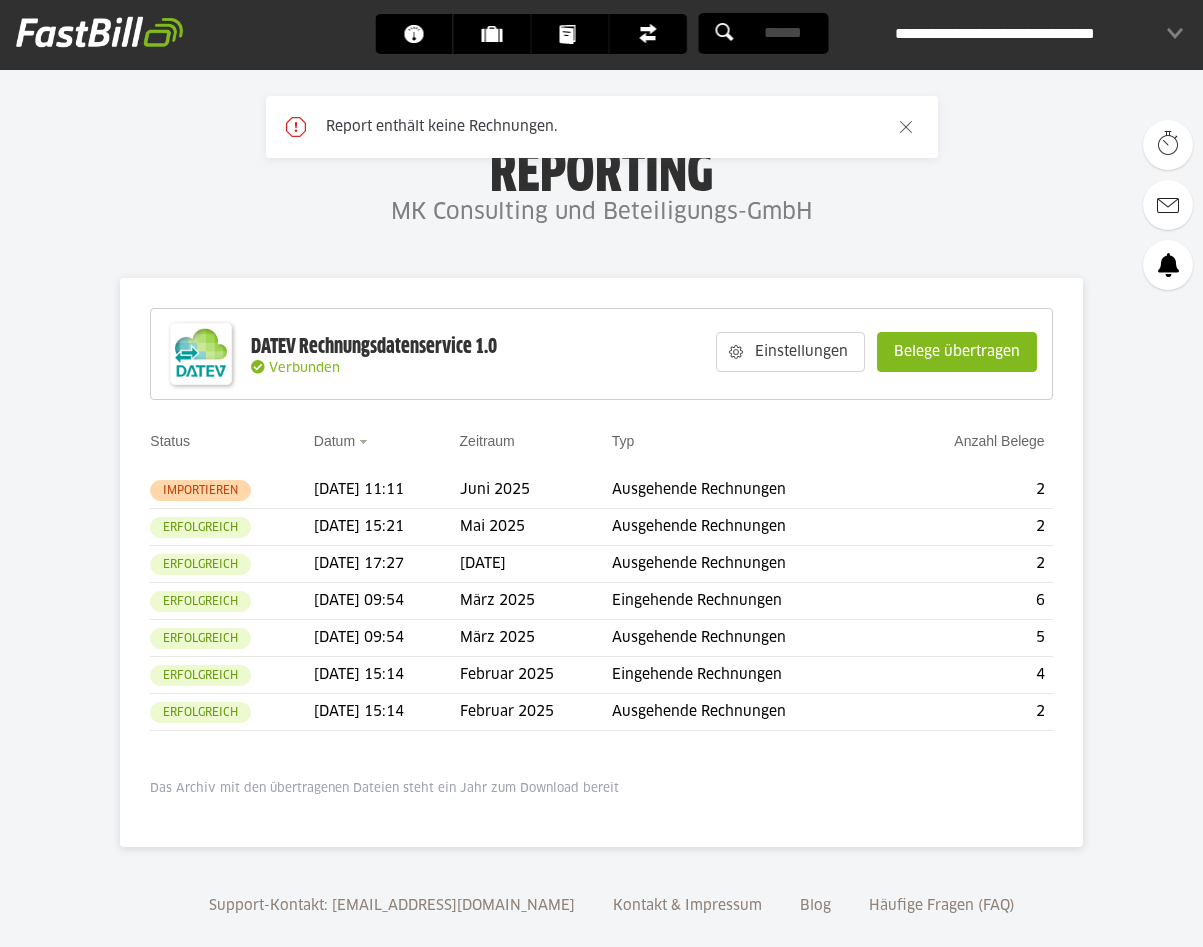 scroll, scrollTop: 0, scrollLeft: 0, axis: both 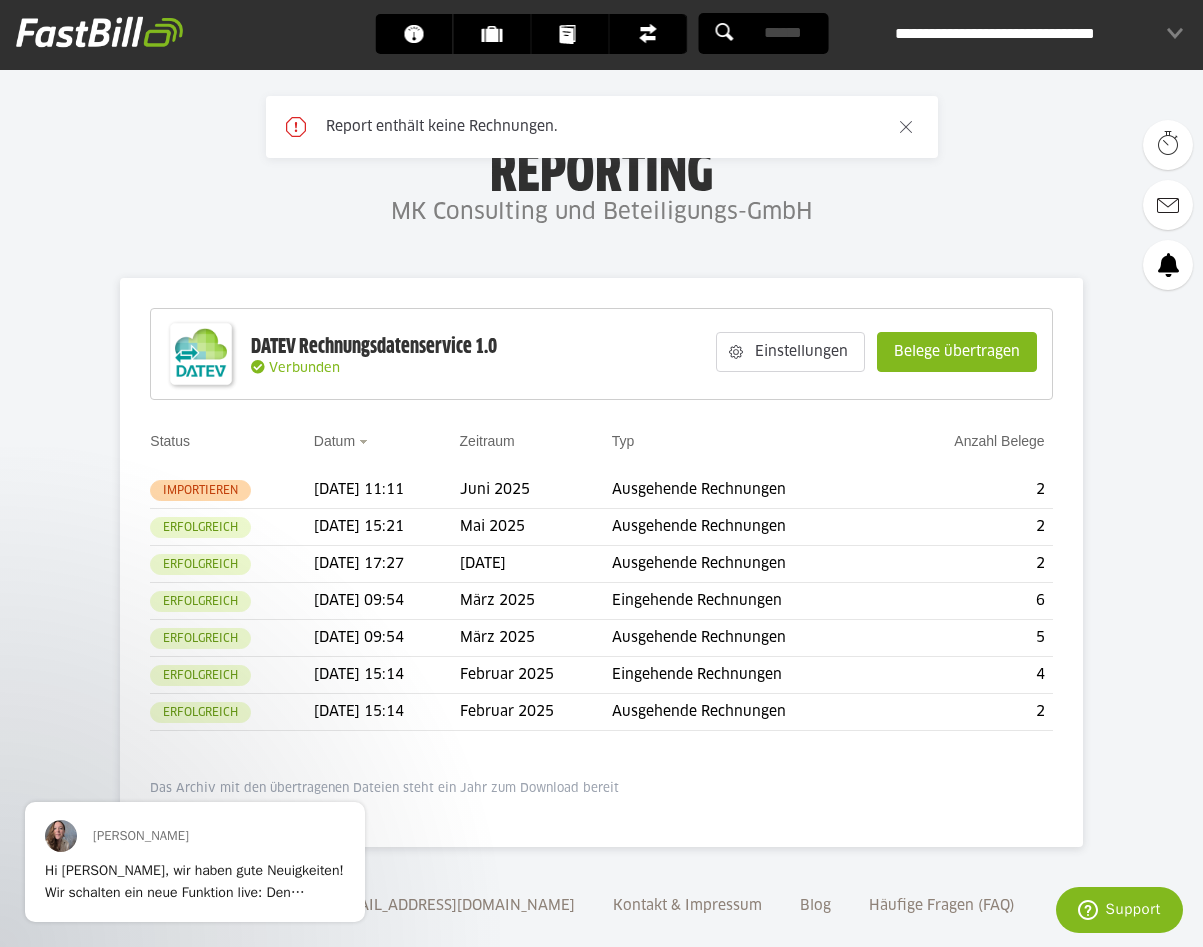 click on "**********" at bounding box center [1039, 34] 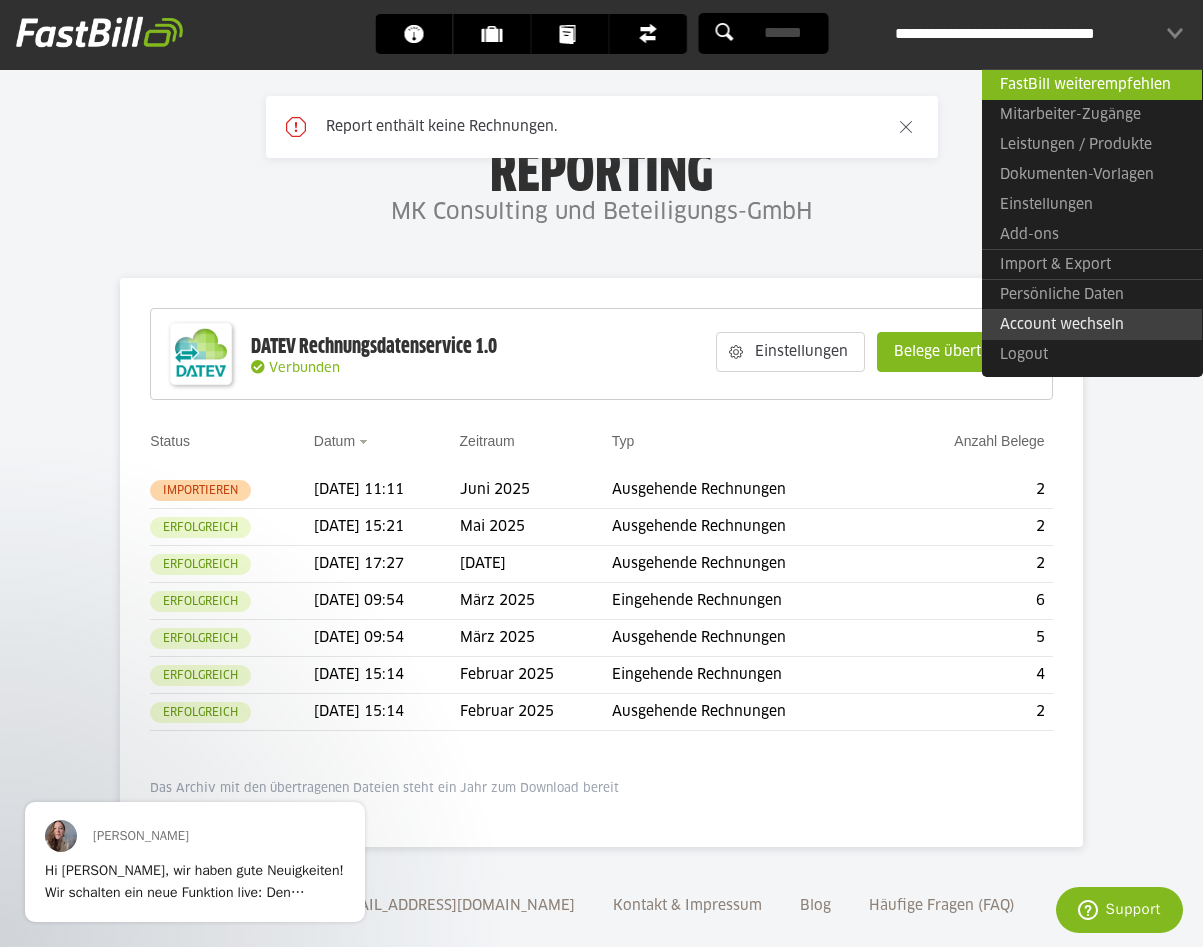 click on "Account wechseln" at bounding box center [1092, 324] 